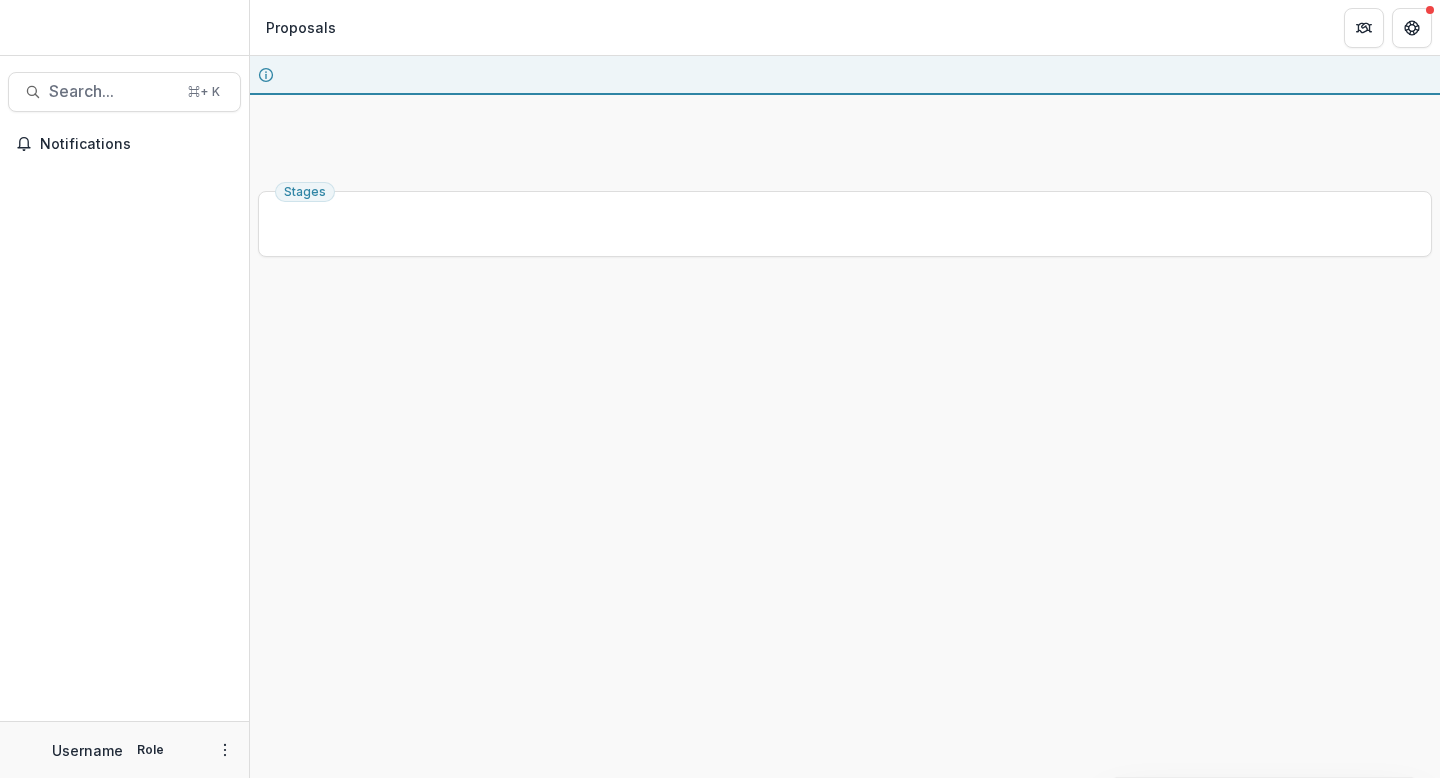 scroll, scrollTop: 0, scrollLeft: 0, axis: both 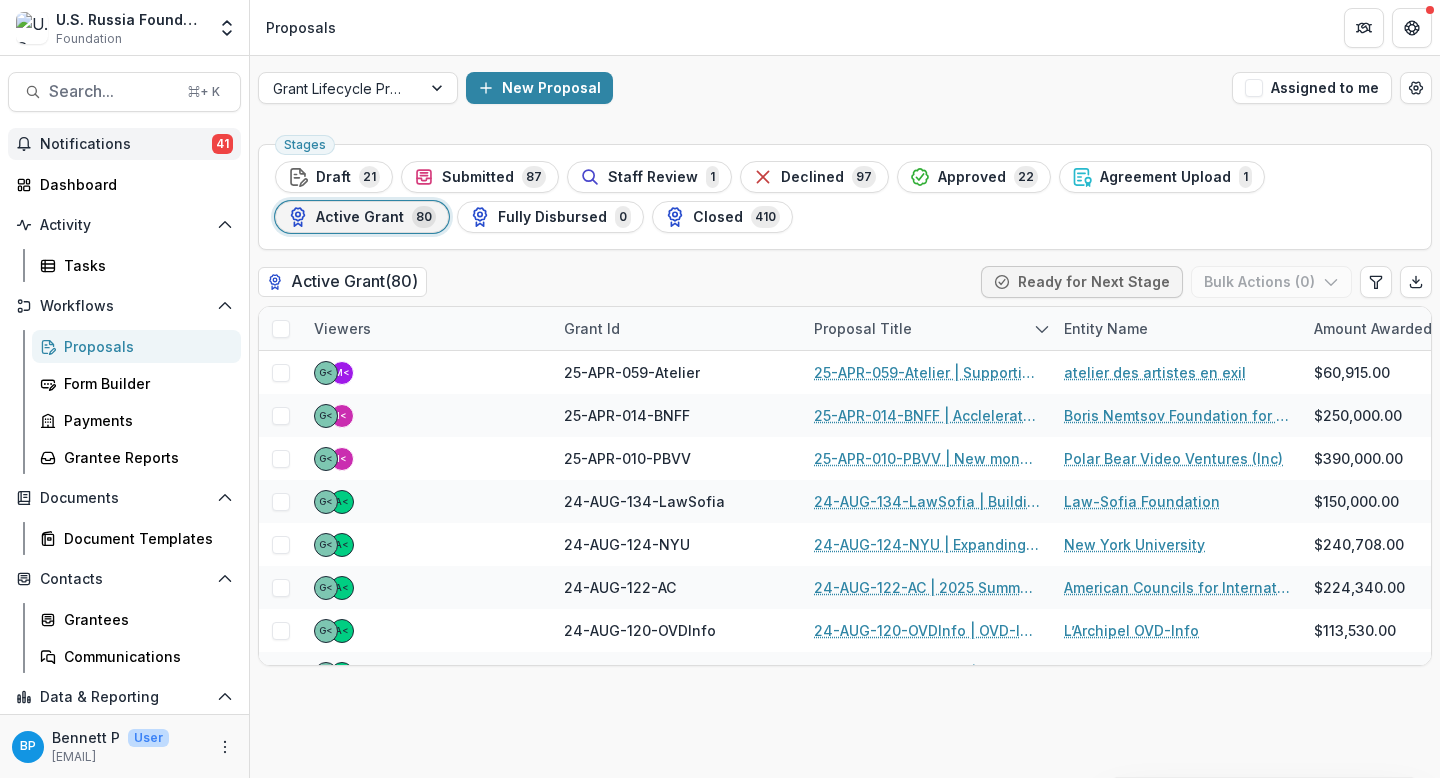 click on "Notifications 41" at bounding box center (124, 144) 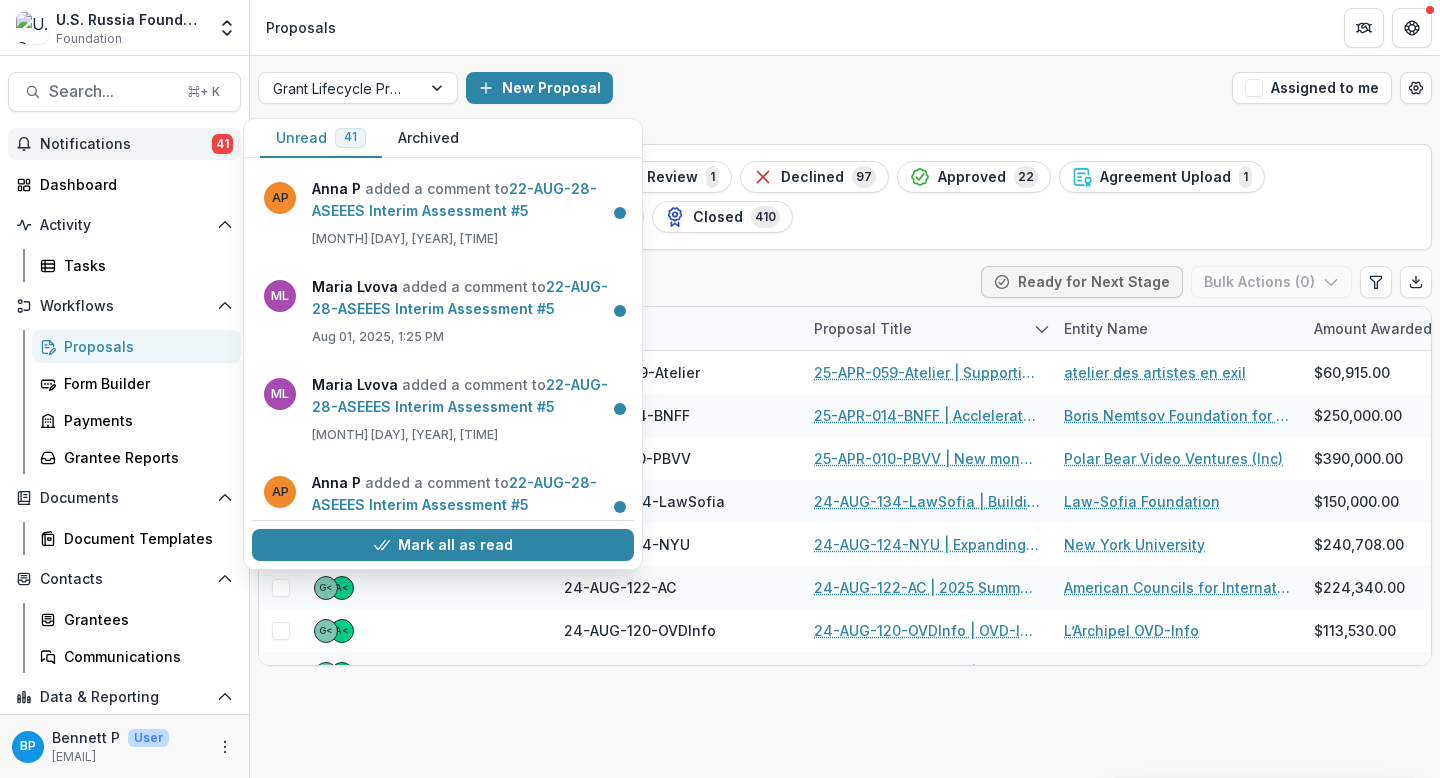 click on "Notifications" at bounding box center [126, 144] 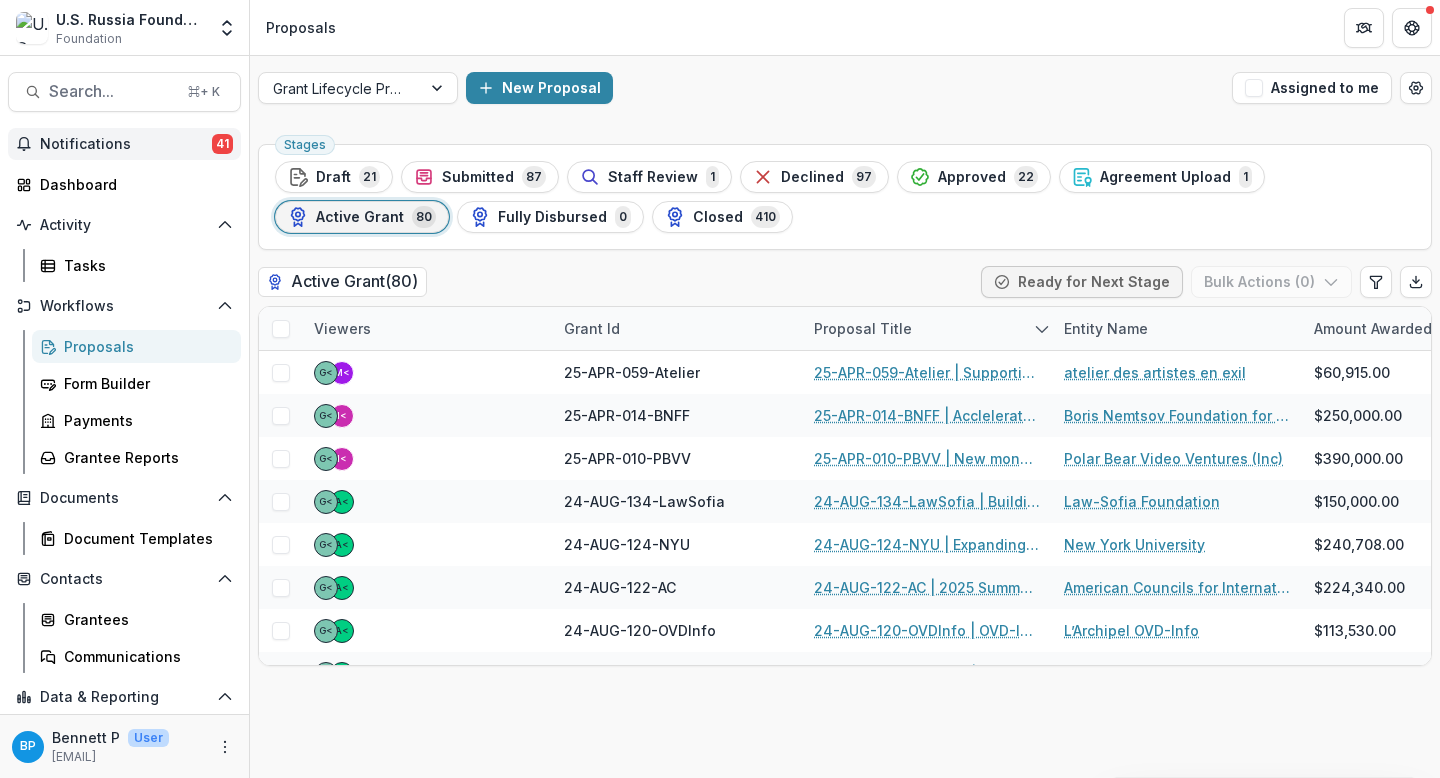 click on "Notifications" at bounding box center (126, 144) 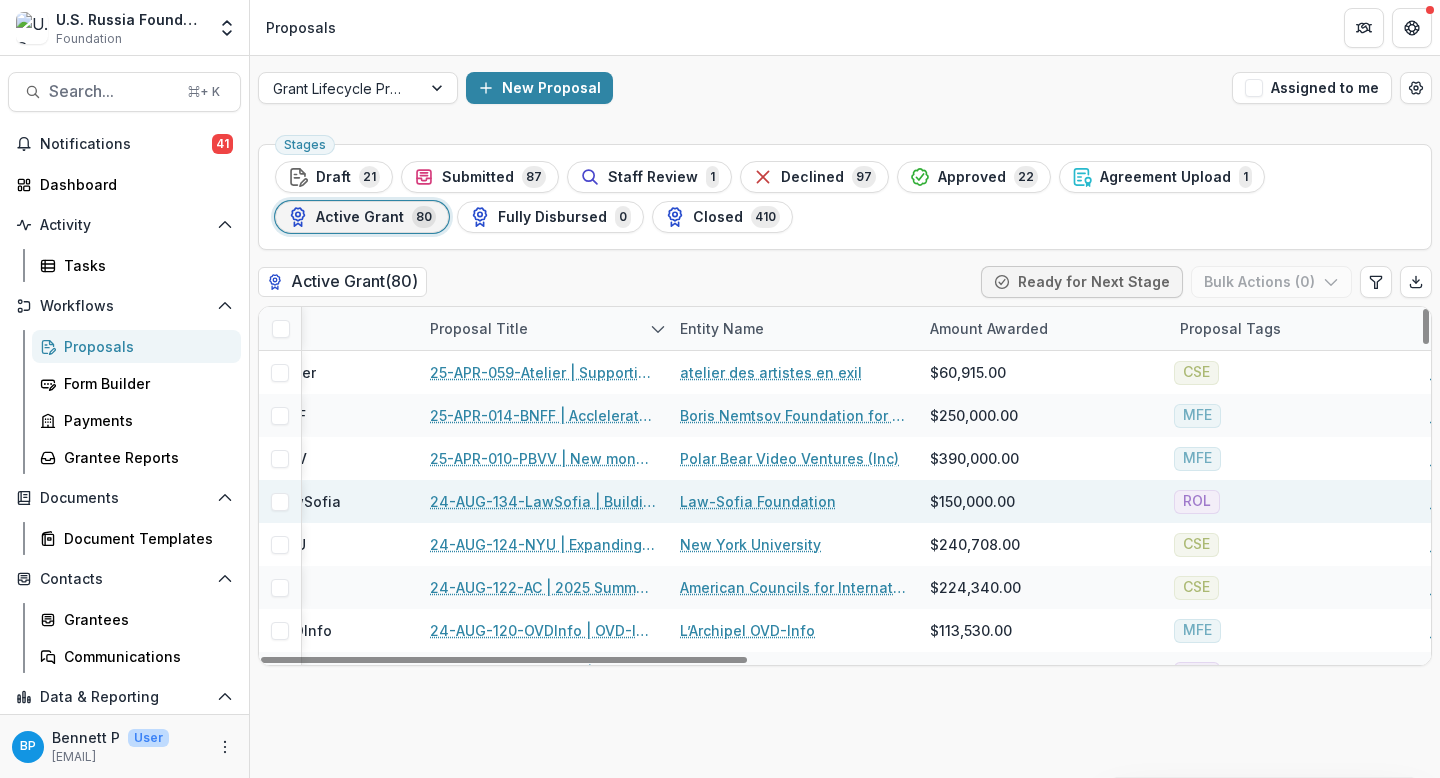 scroll, scrollTop: 0, scrollLeft: 0, axis: both 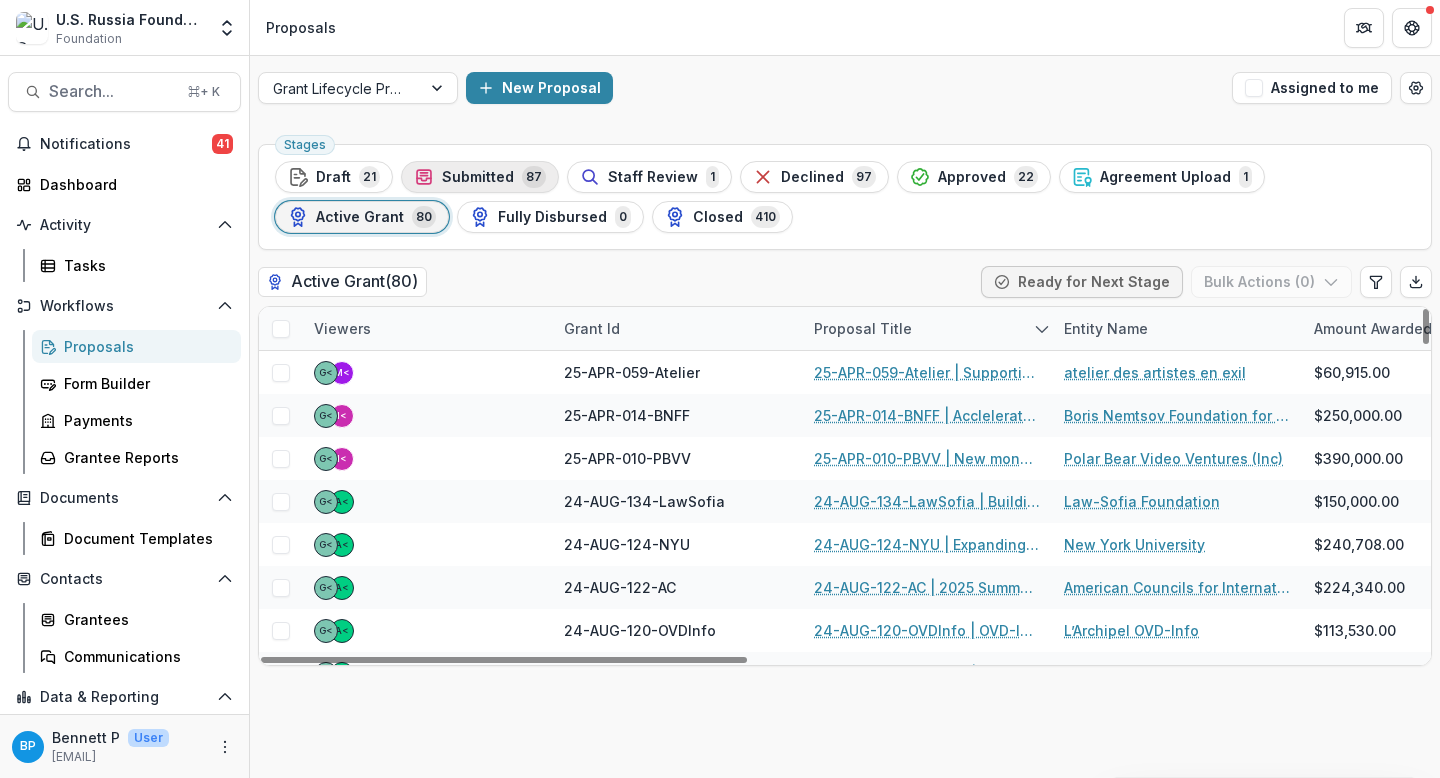 click on "Submitted" at bounding box center [478, 177] 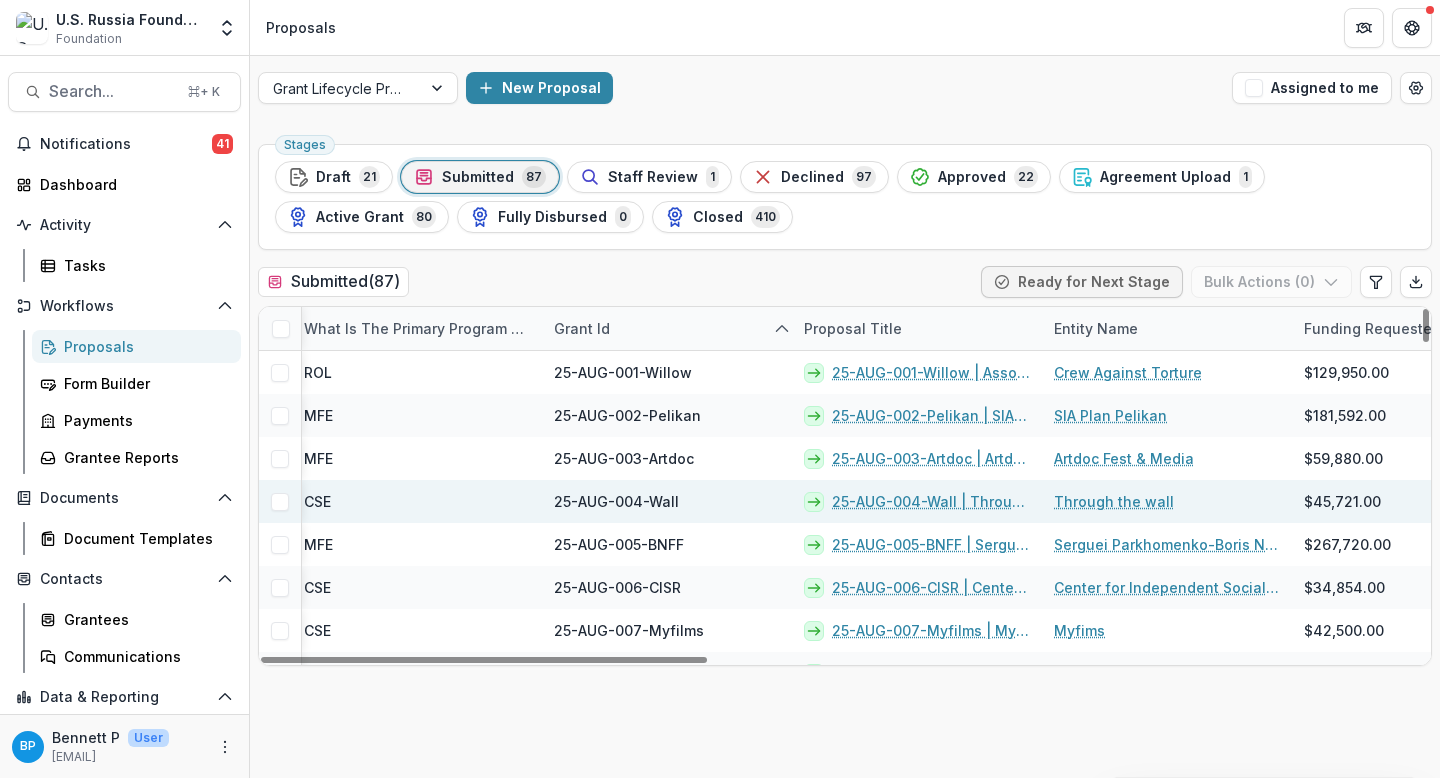 scroll, scrollTop: 0, scrollLeft: 263, axis: horizontal 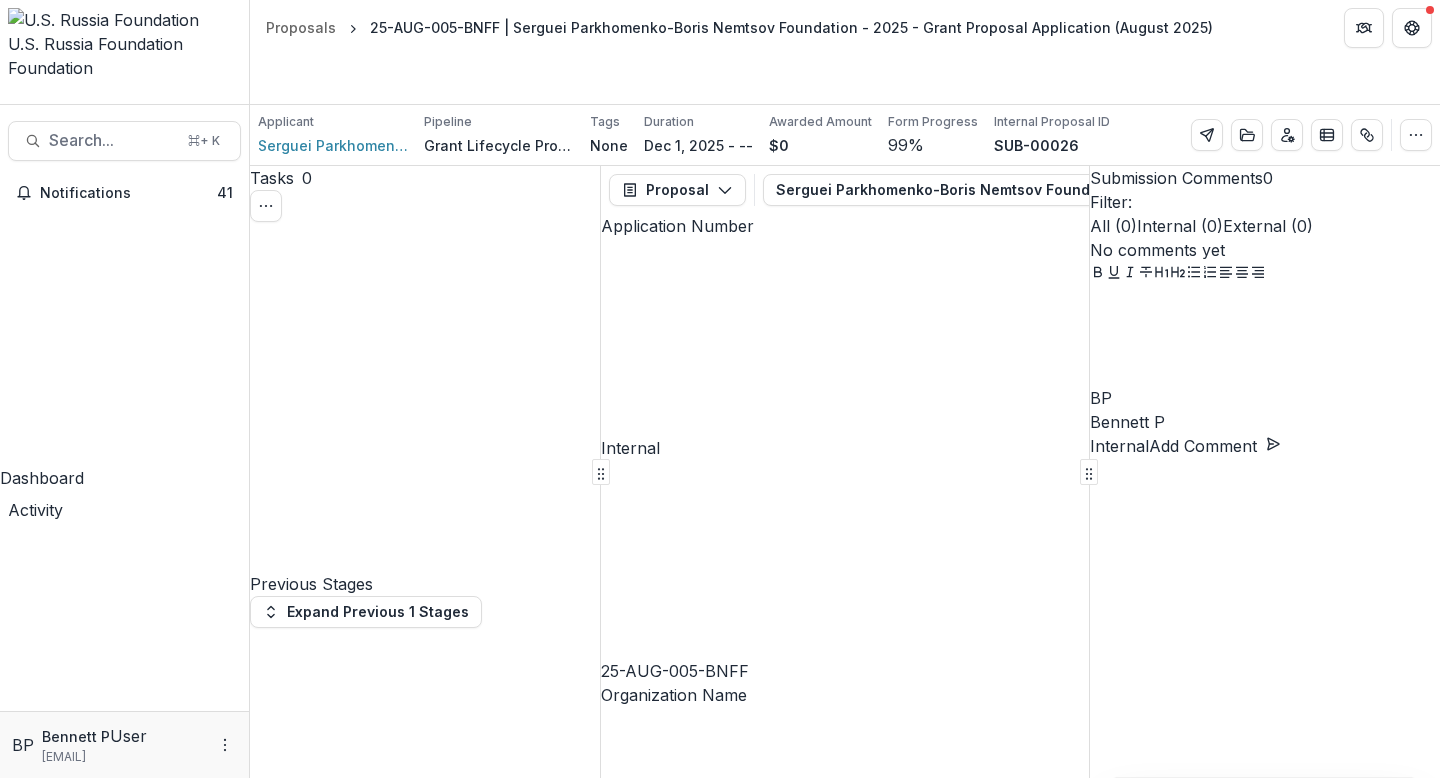 drag, startPoint x: 763, startPoint y: 424, endPoint x: 805, endPoint y: 446, distance: 47.41308 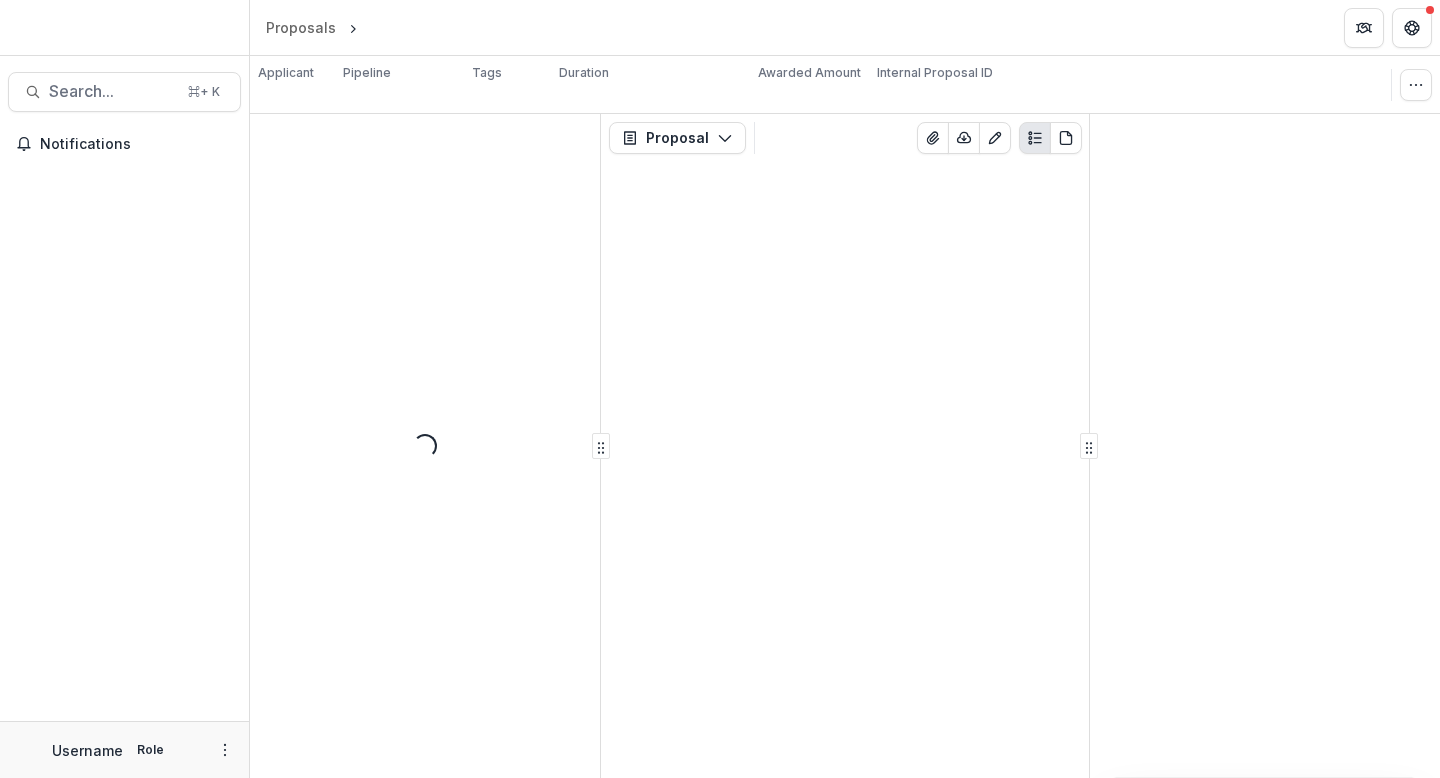 scroll, scrollTop: 0, scrollLeft: 0, axis: both 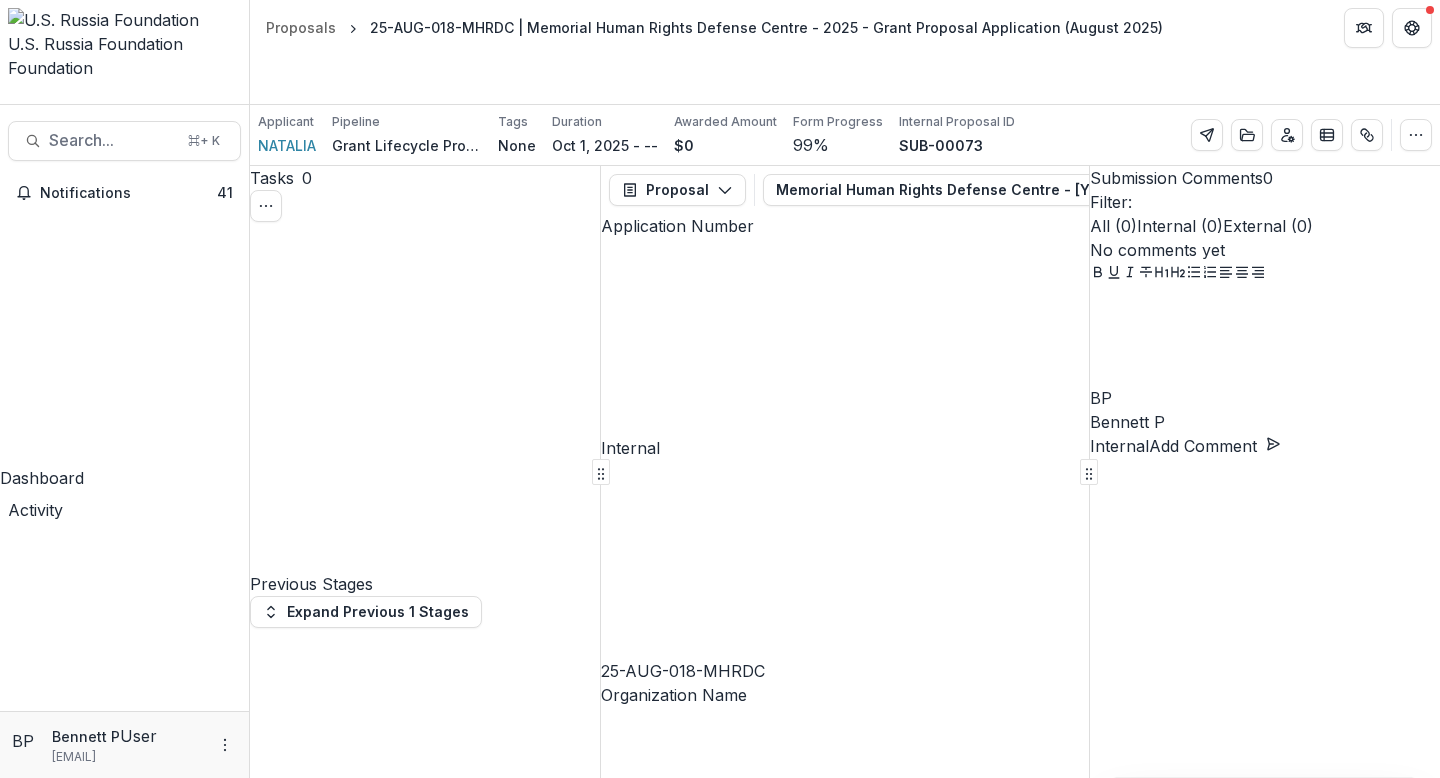 drag, startPoint x: 715, startPoint y: 368, endPoint x: 952, endPoint y: 353, distance: 237.47421 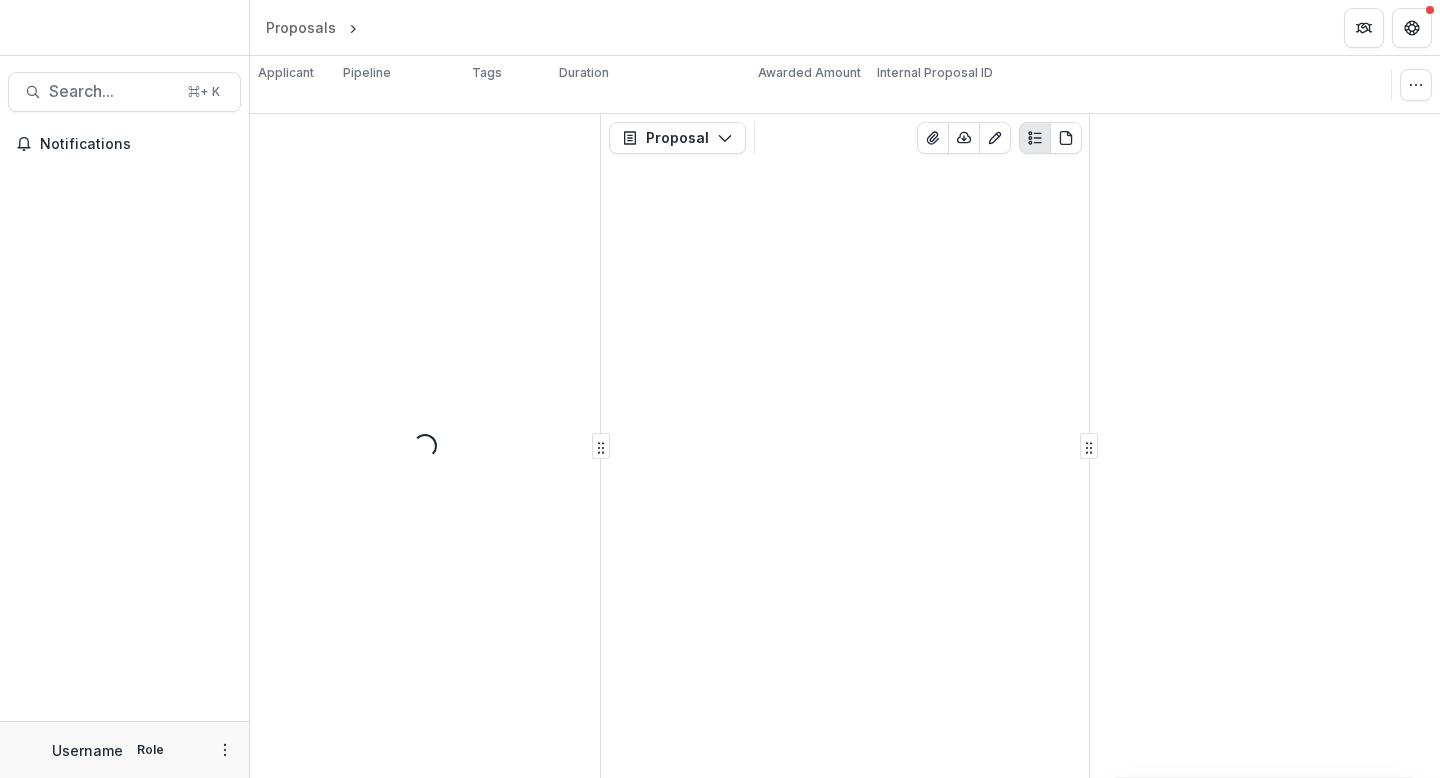 scroll, scrollTop: 0, scrollLeft: 0, axis: both 